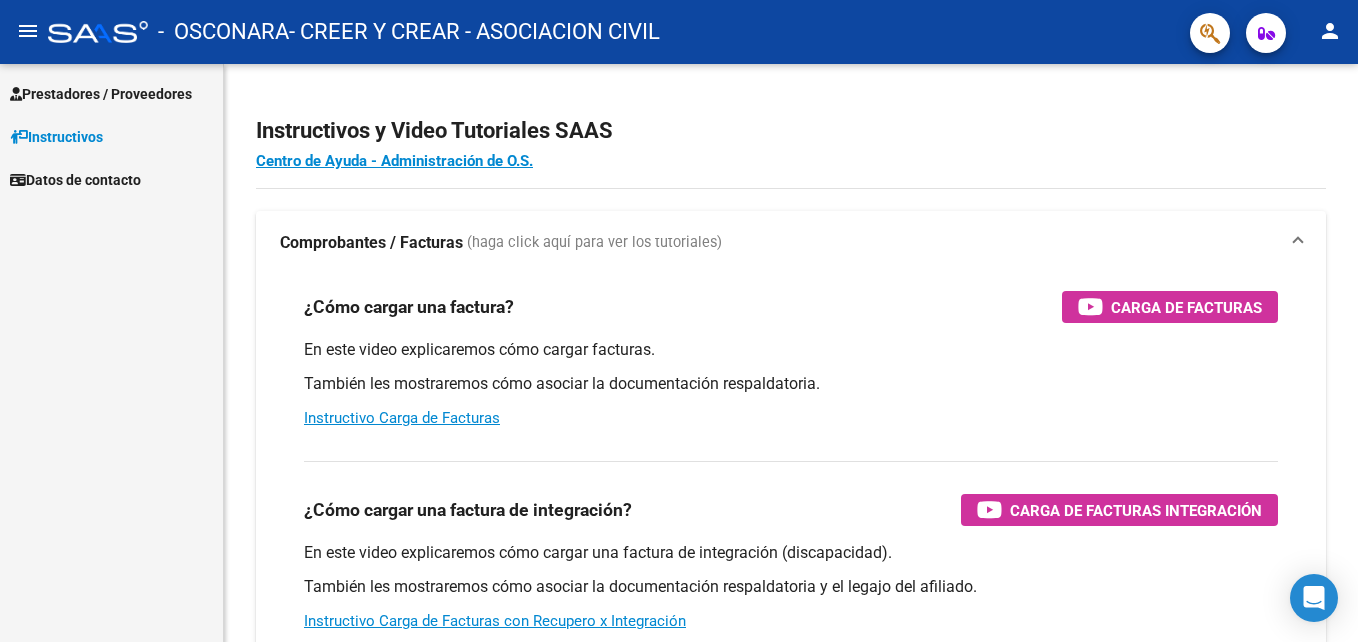 scroll, scrollTop: 0, scrollLeft: 0, axis: both 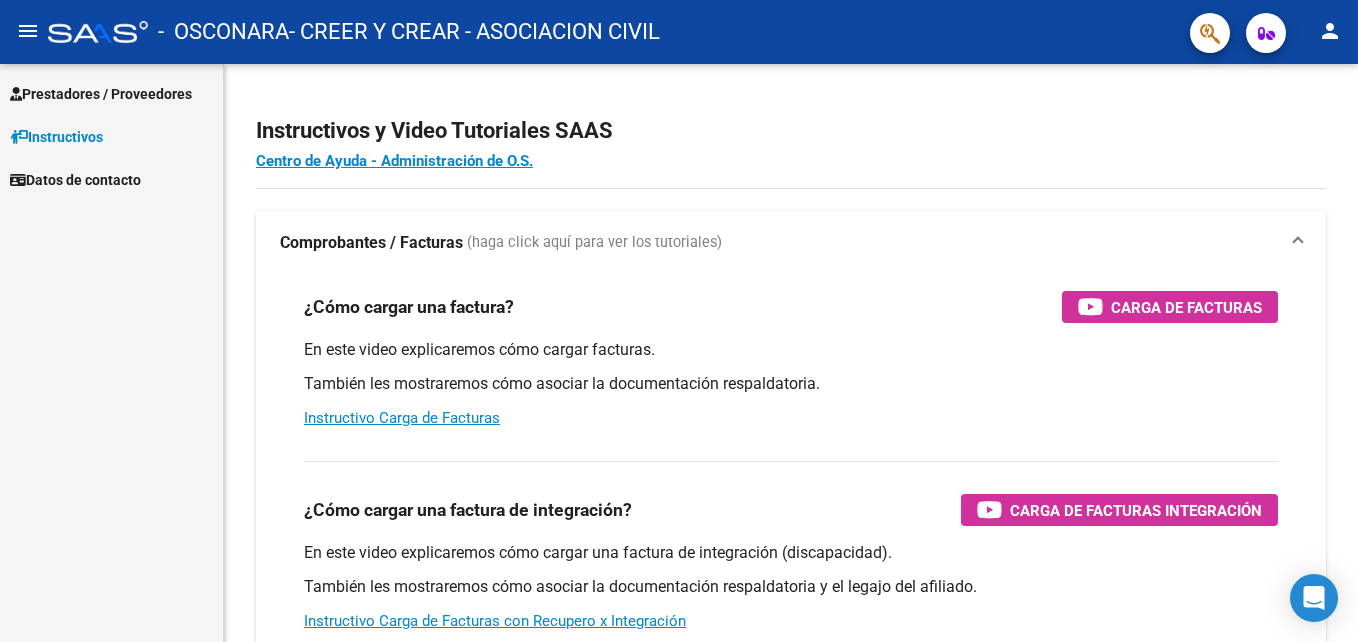 click on "person" 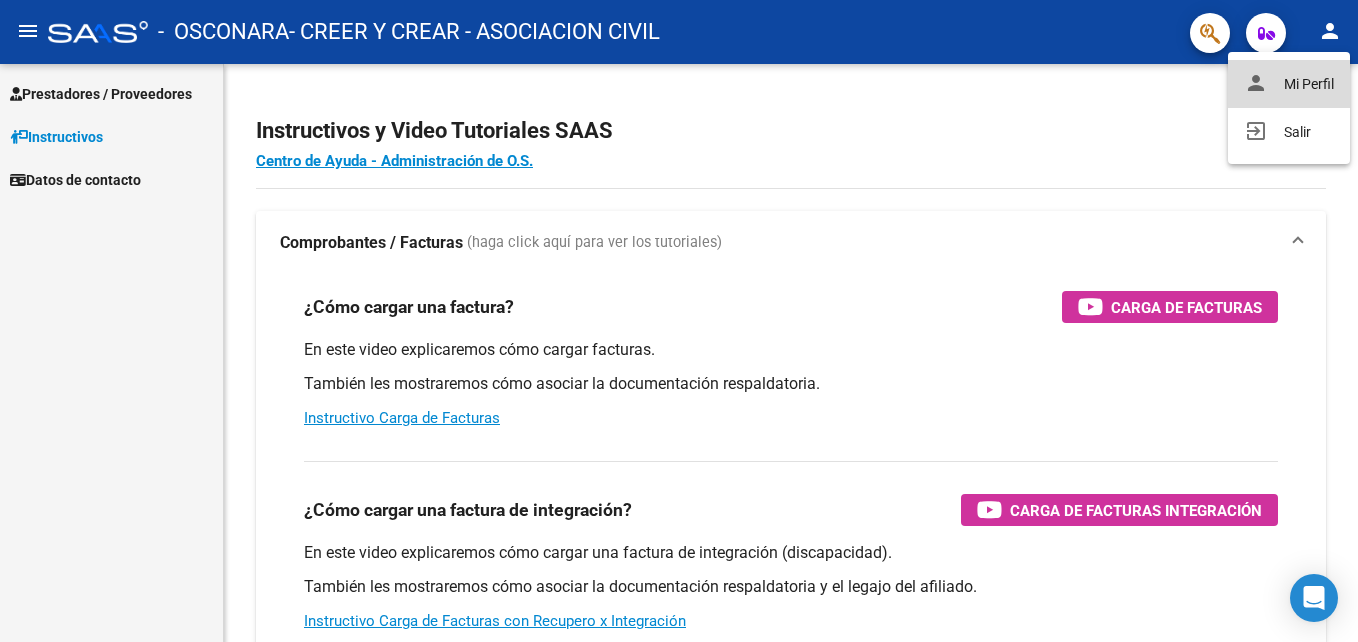 click on "person  Mi Perfil" at bounding box center (1289, 84) 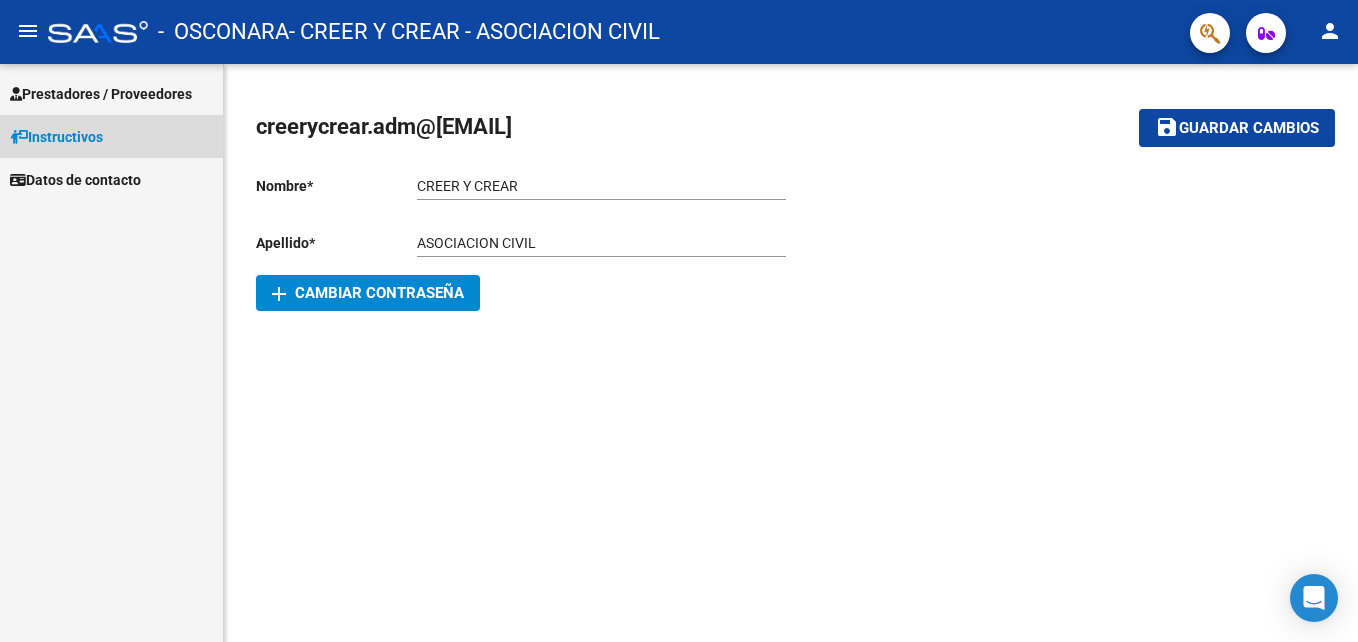 click on "Instructivos" at bounding box center (56, 137) 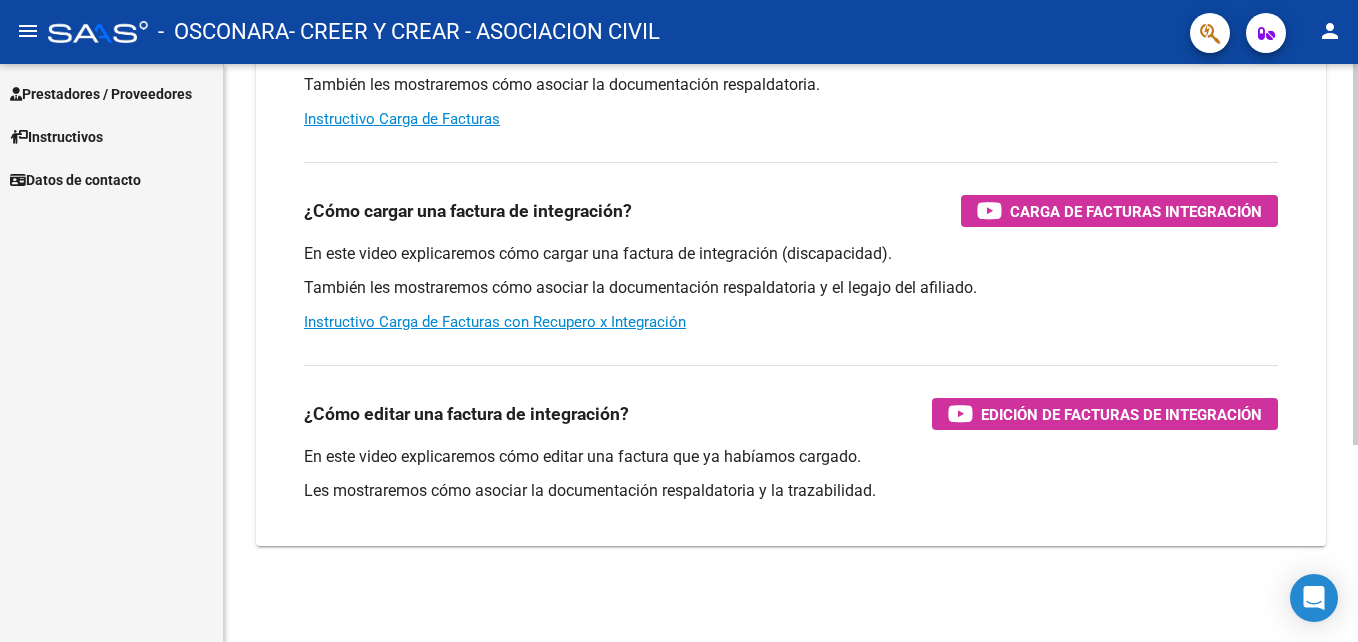 scroll, scrollTop: 0, scrollLeft: 0, axis: both 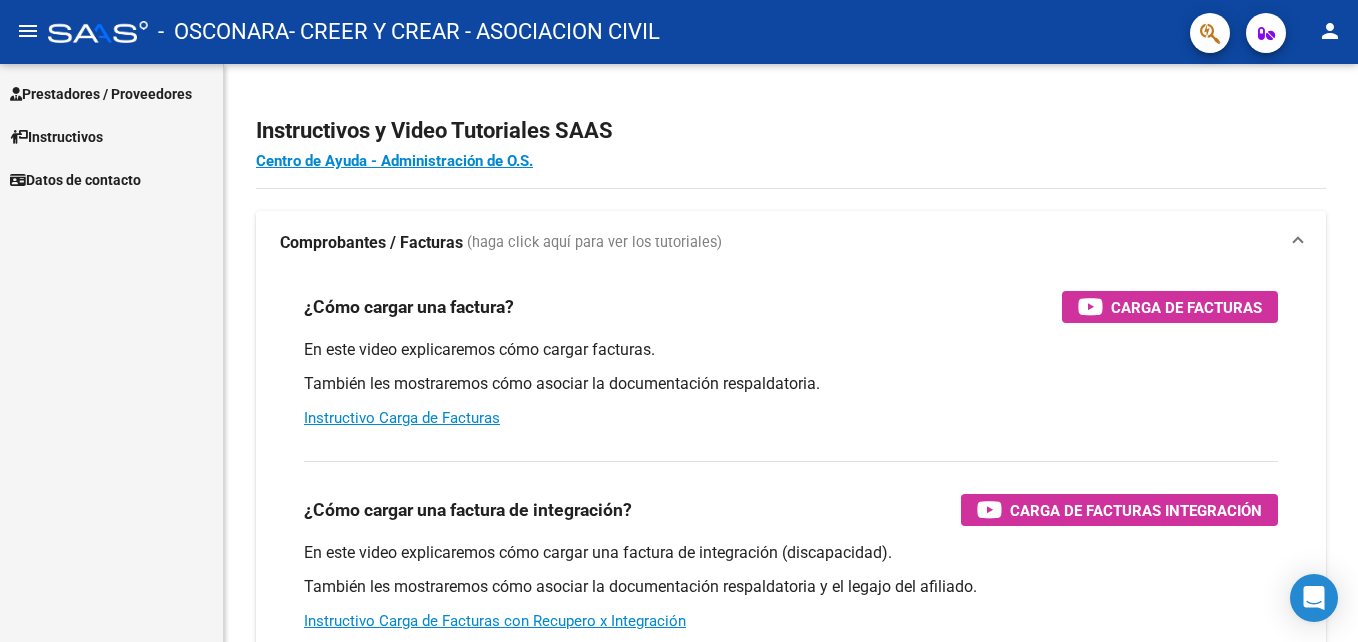 click on "Datos de contacto" at bounding box center (75, 180) 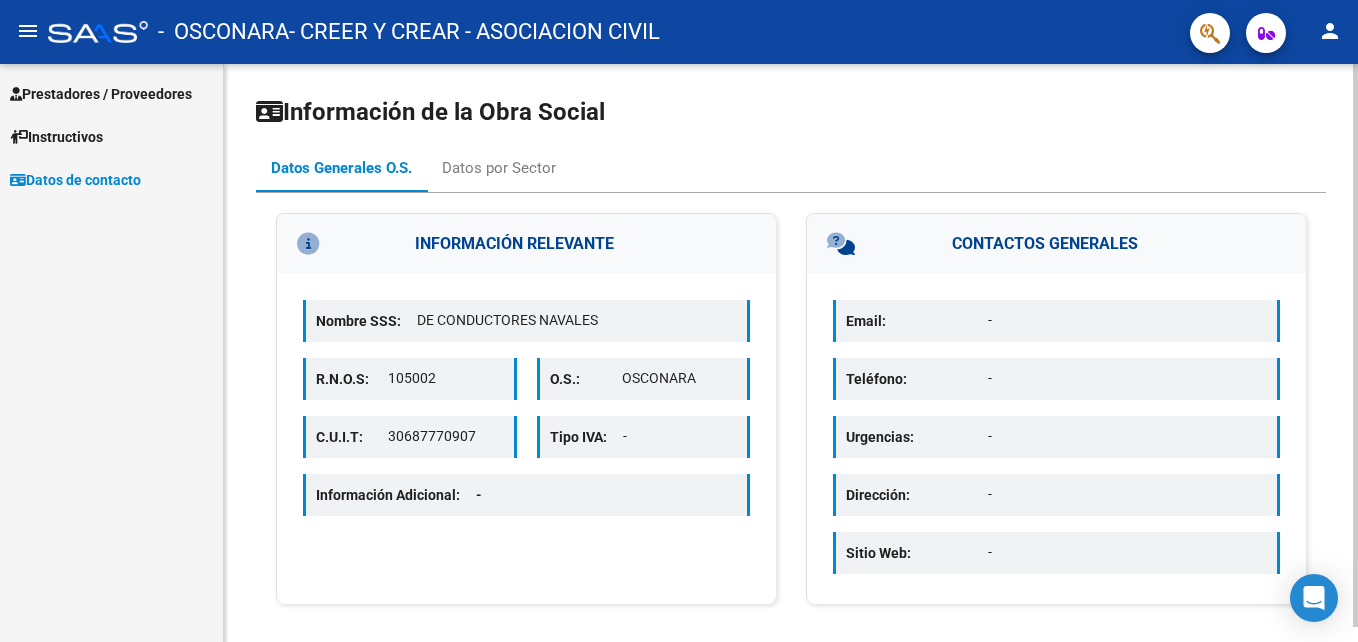 click on "Nombre SSS:   DE CONDUCTORES NAVALES" at bounding box center [526, 321] 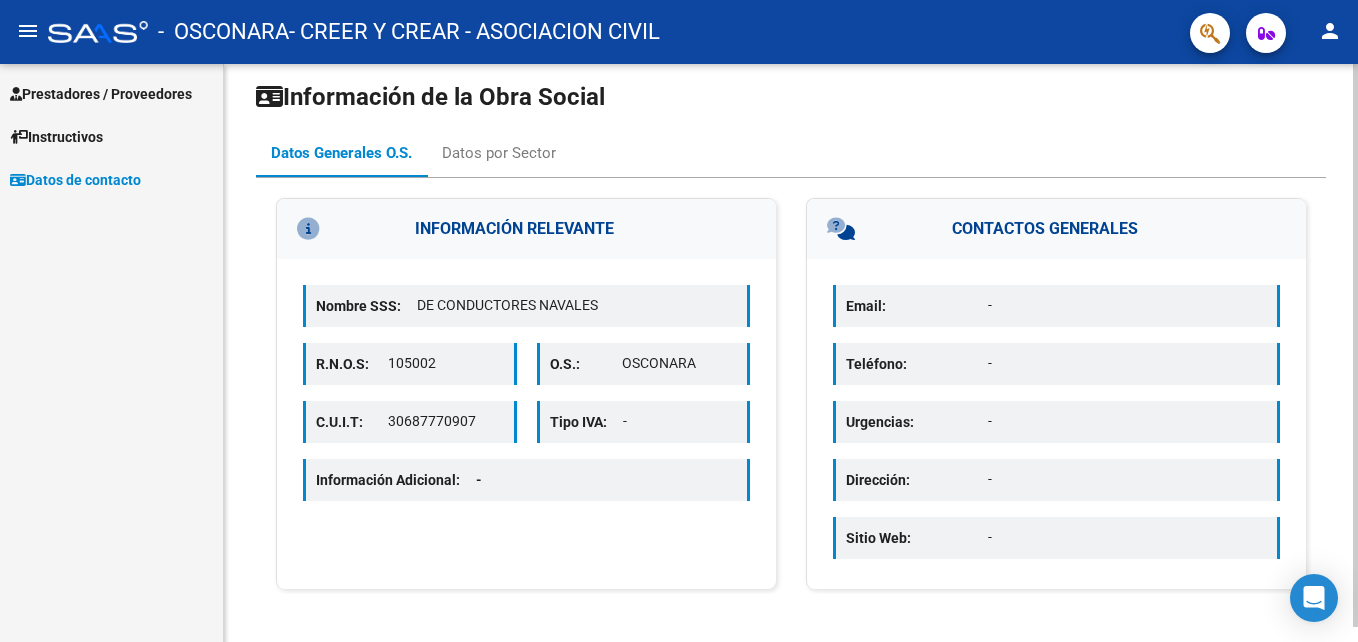 scroll, scrollTop: 0, scrollLeft: 0, axis: both 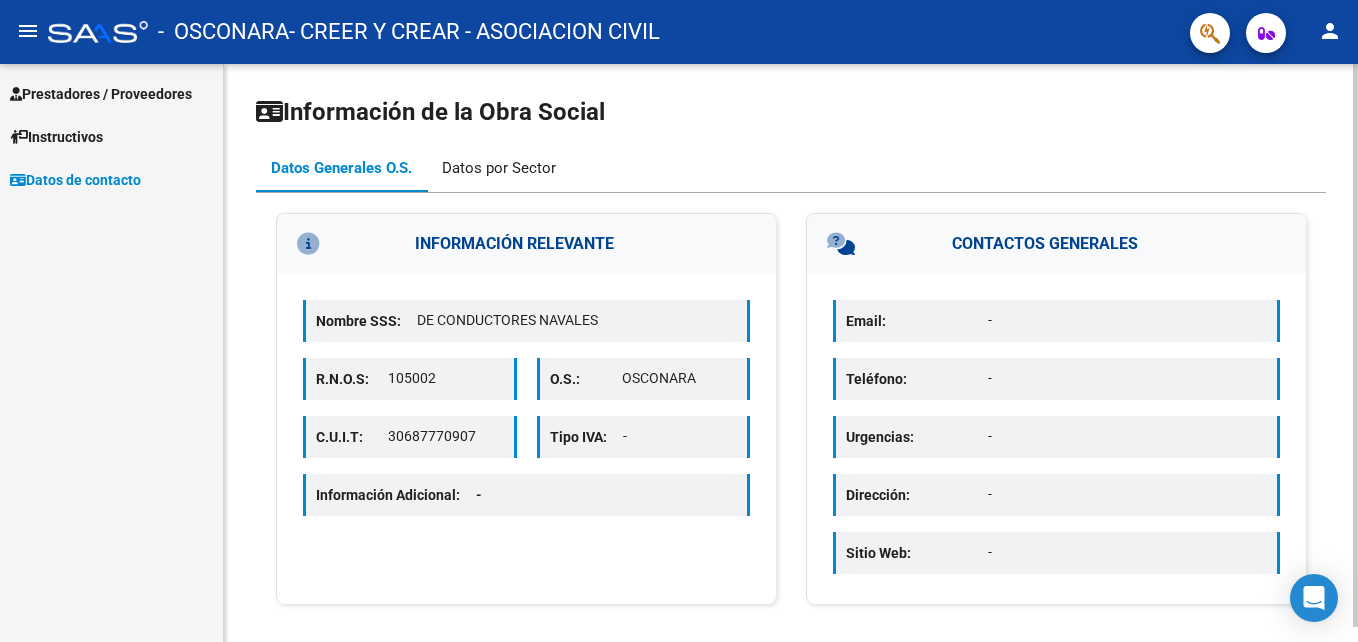 click on "Datos por Sector" at bounding box center [499, 168] 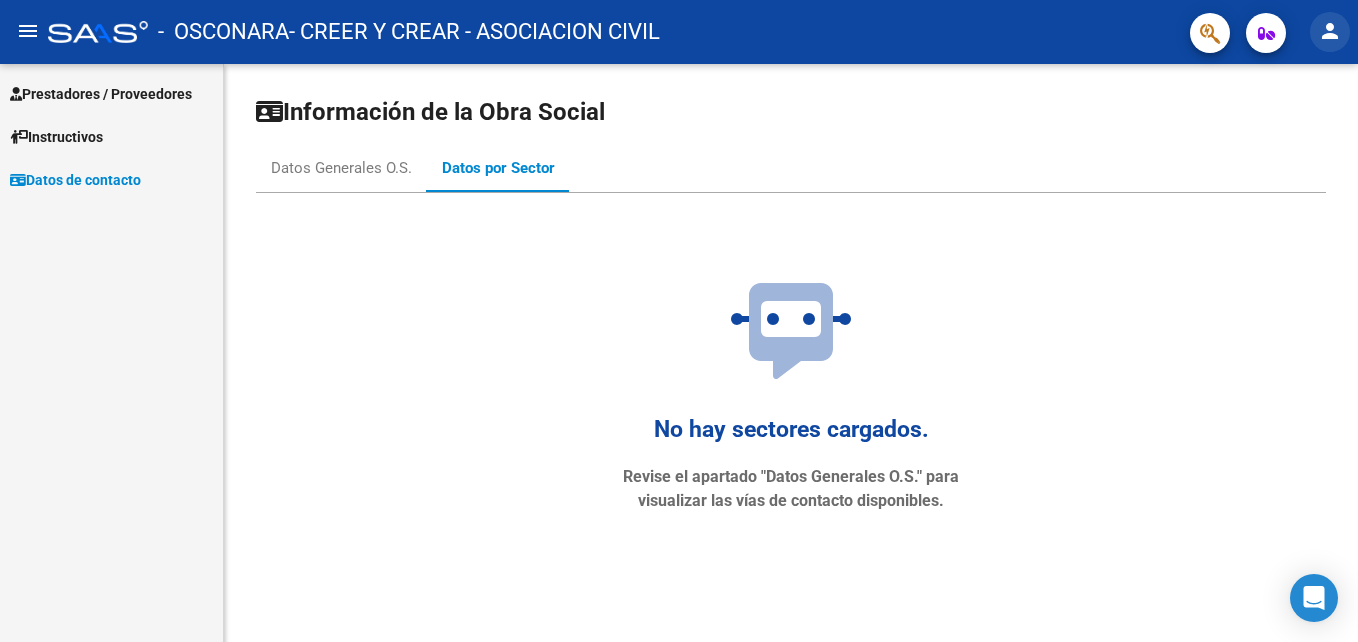 click on "person" 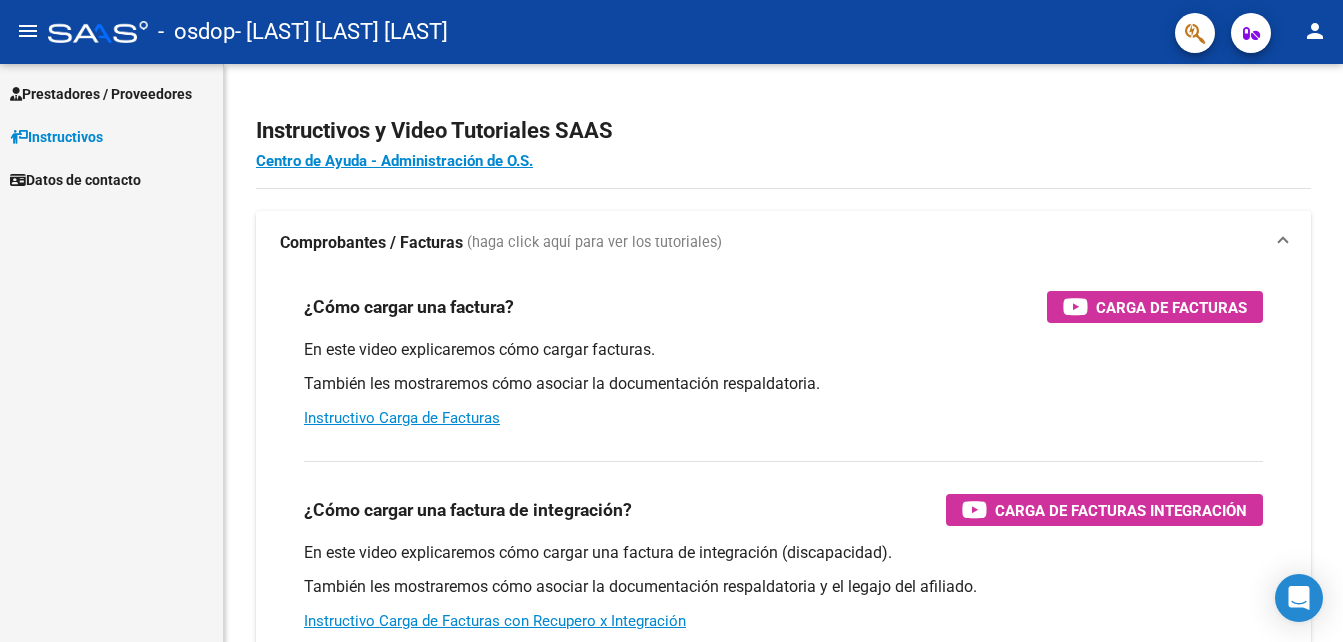 scroll, scrollTop: 0, scrollLeft: 0, axis: both 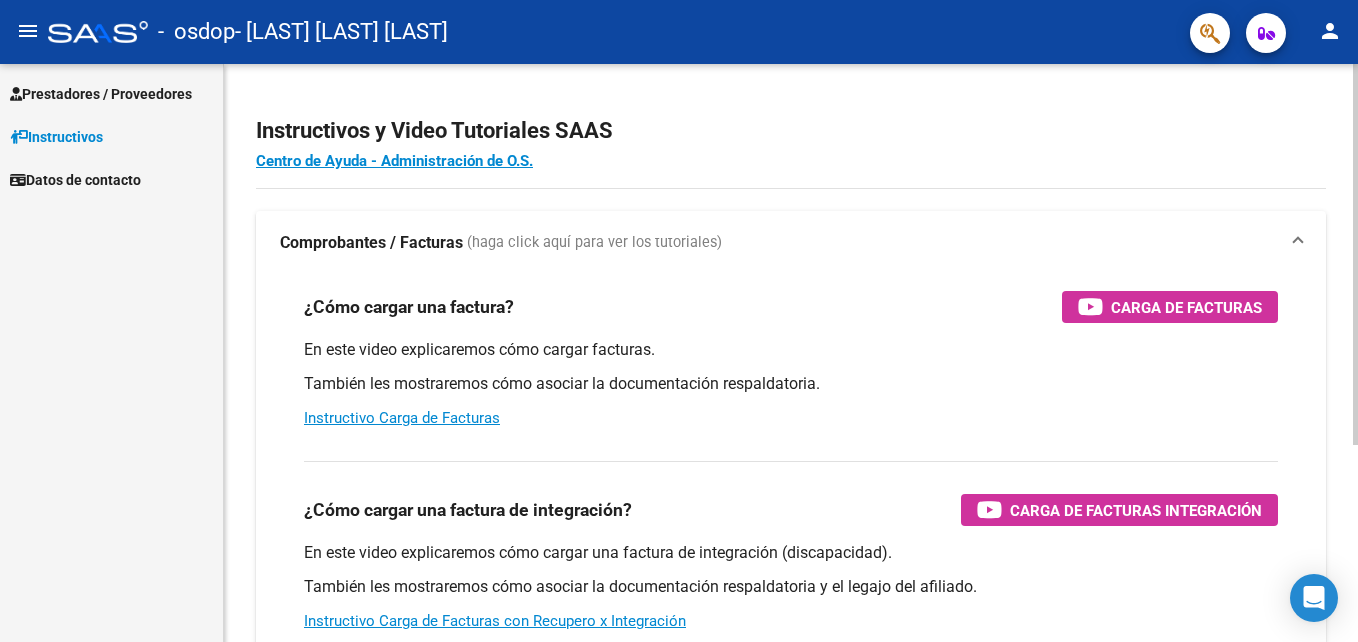 click on "En este video explicaremos cómo cargar facturas." at bounding box center (791, 350) 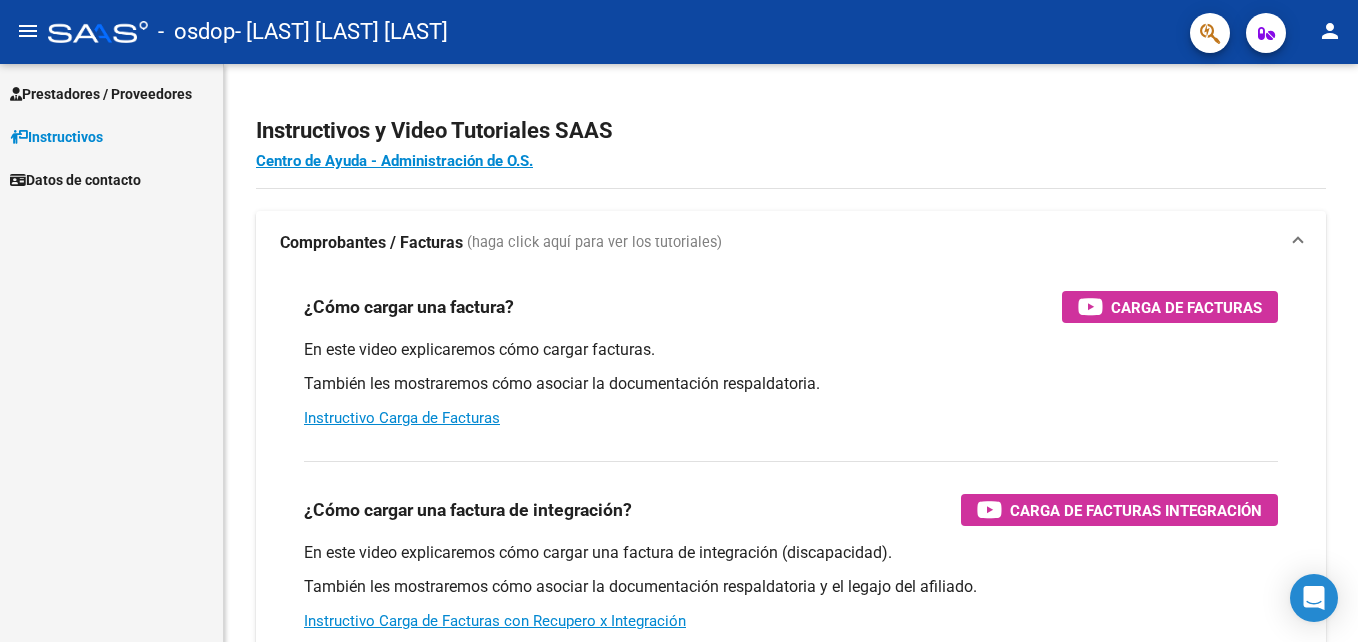 click on "person" 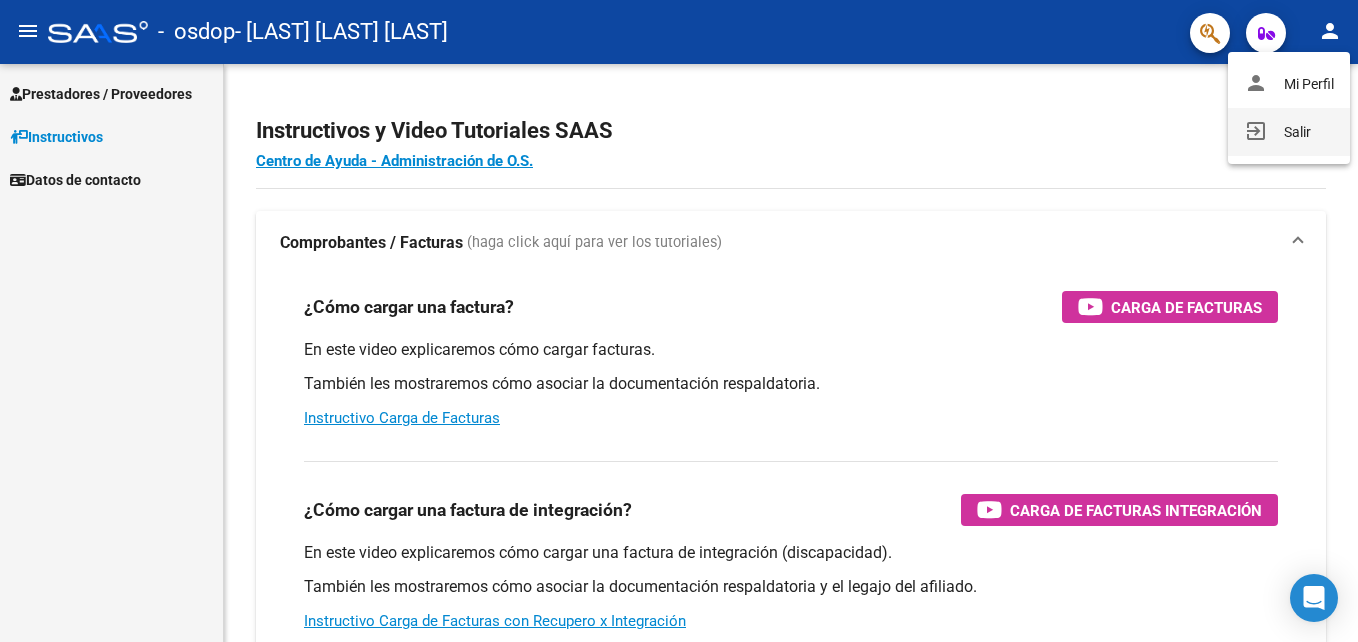 click on "exit_to_app  Salir" at bounding box center (1289, 132) 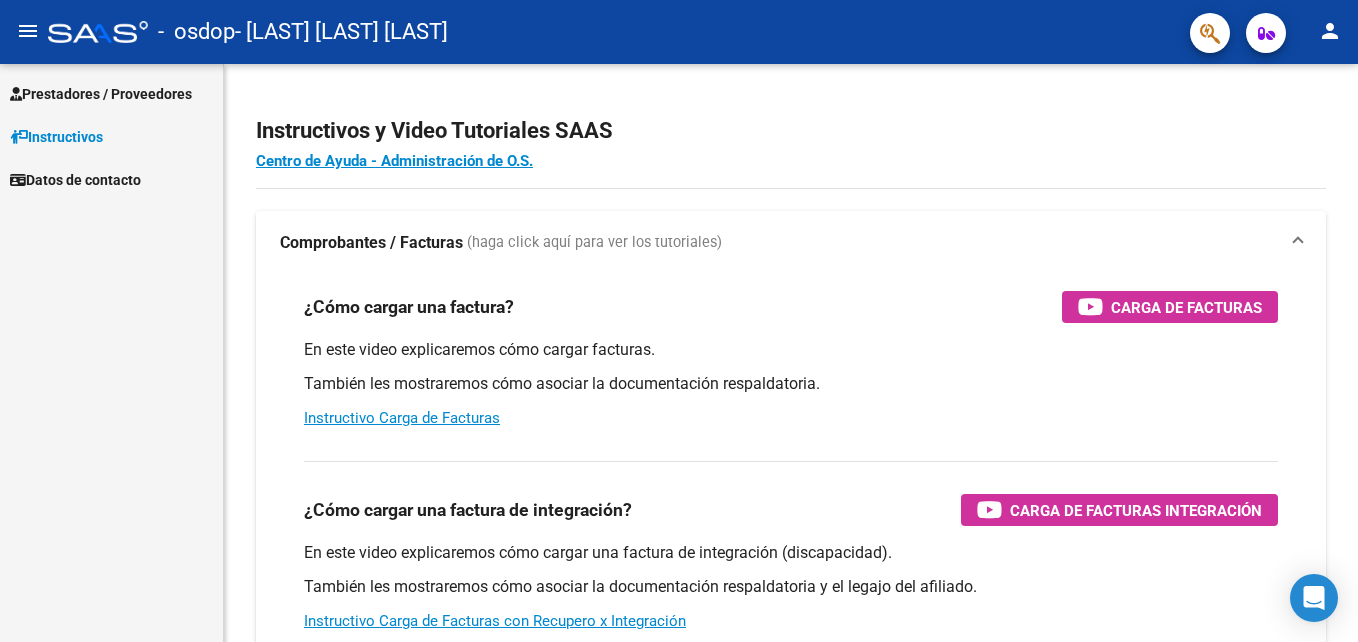 scroll, scrollTop: 0, scrollLeft: 0, axis: both 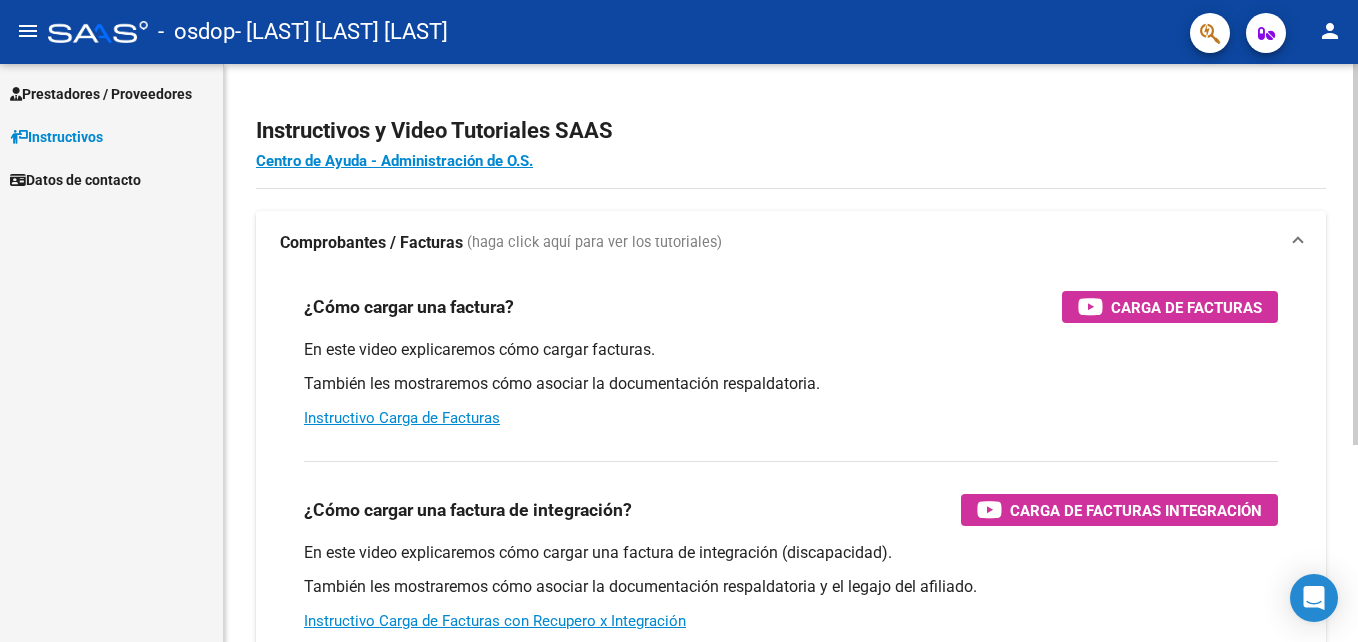 click on "Centro de Ayuda - Administración de O.S." 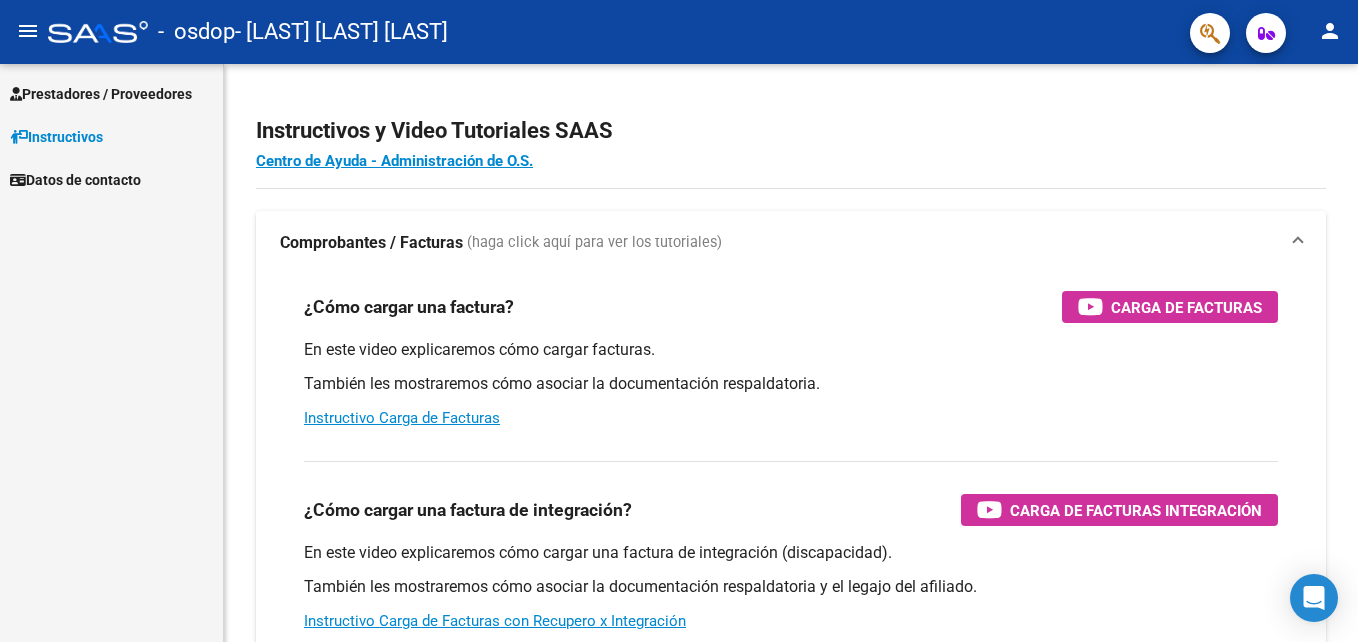 scroll, scrollTop: 0, scrollLeft: 0, axis: both 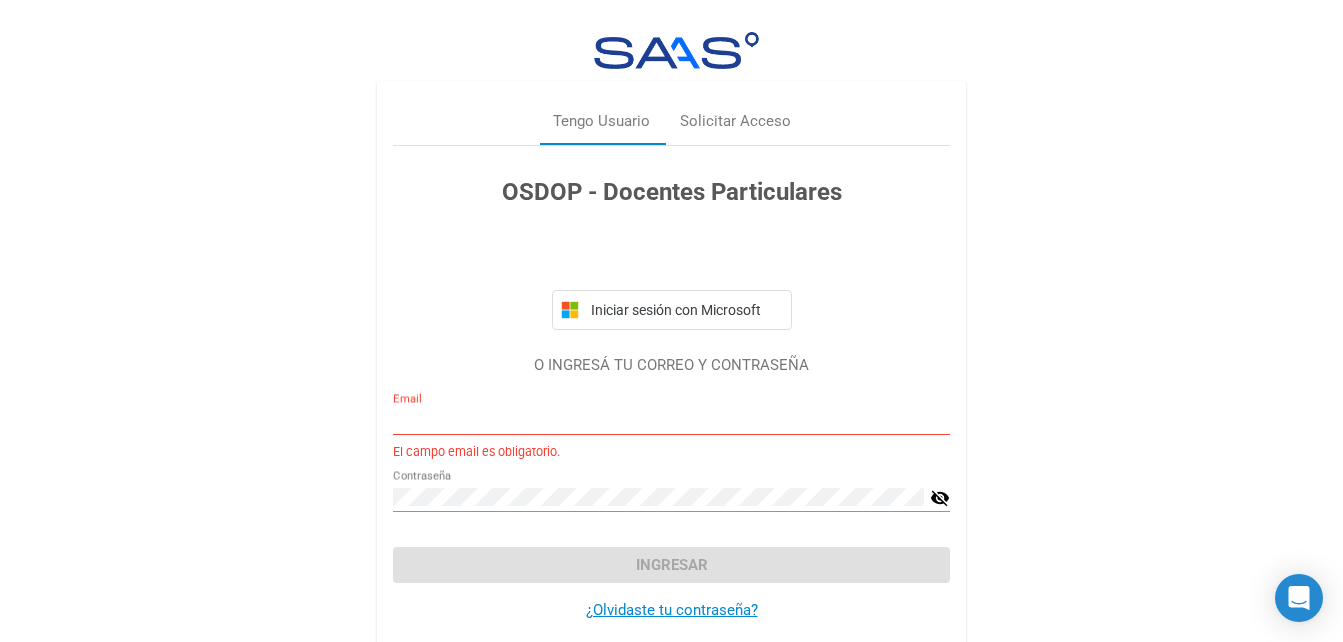 type on "[EMAIL]" 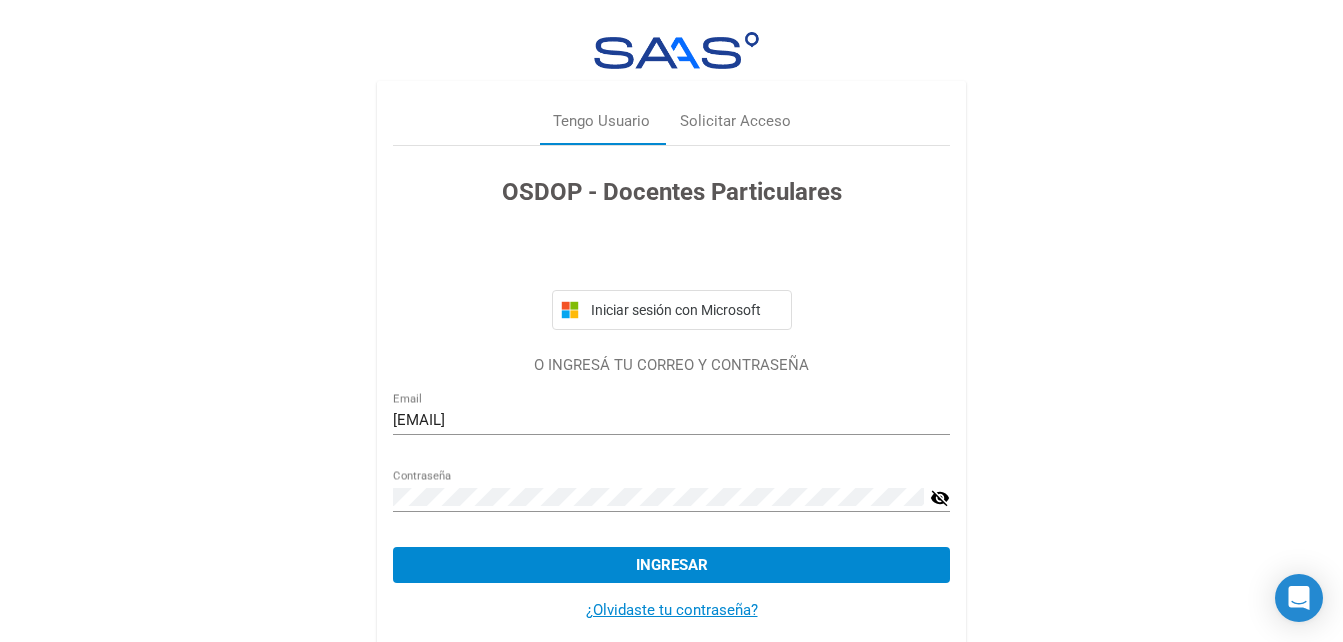 click on "[EMAIL] Email" at bounding box center (671, 413) 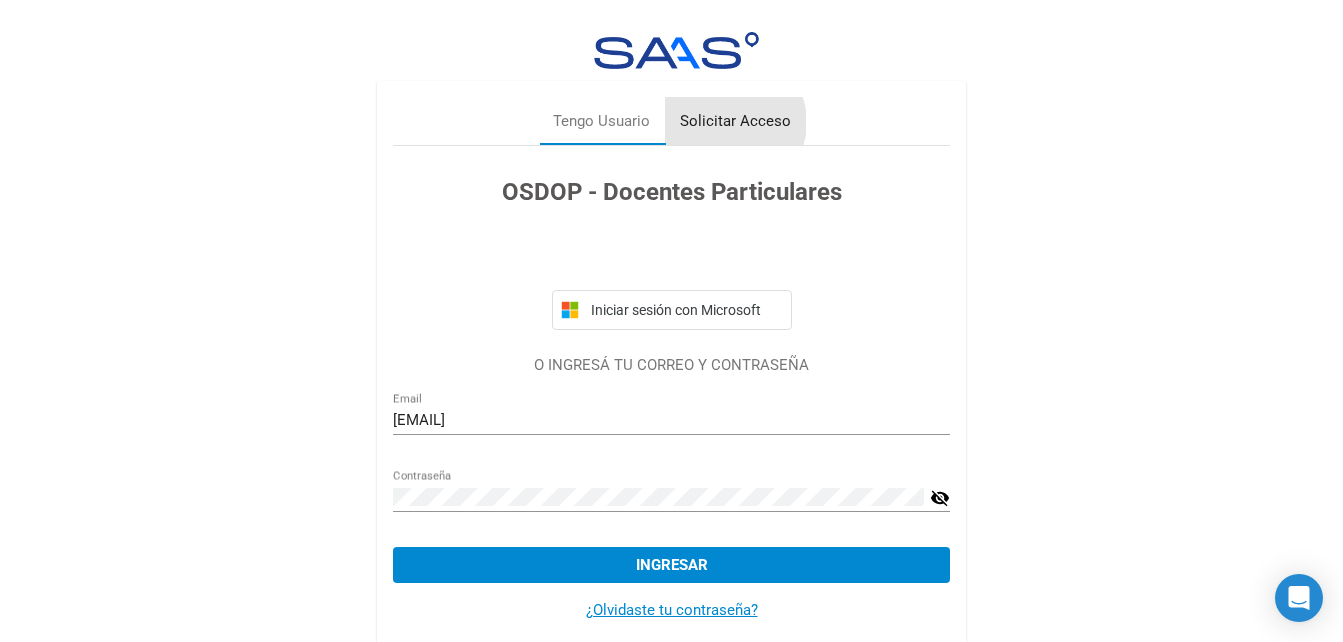 click on "Solicitar Acceso" at bounding box center (735, 121) 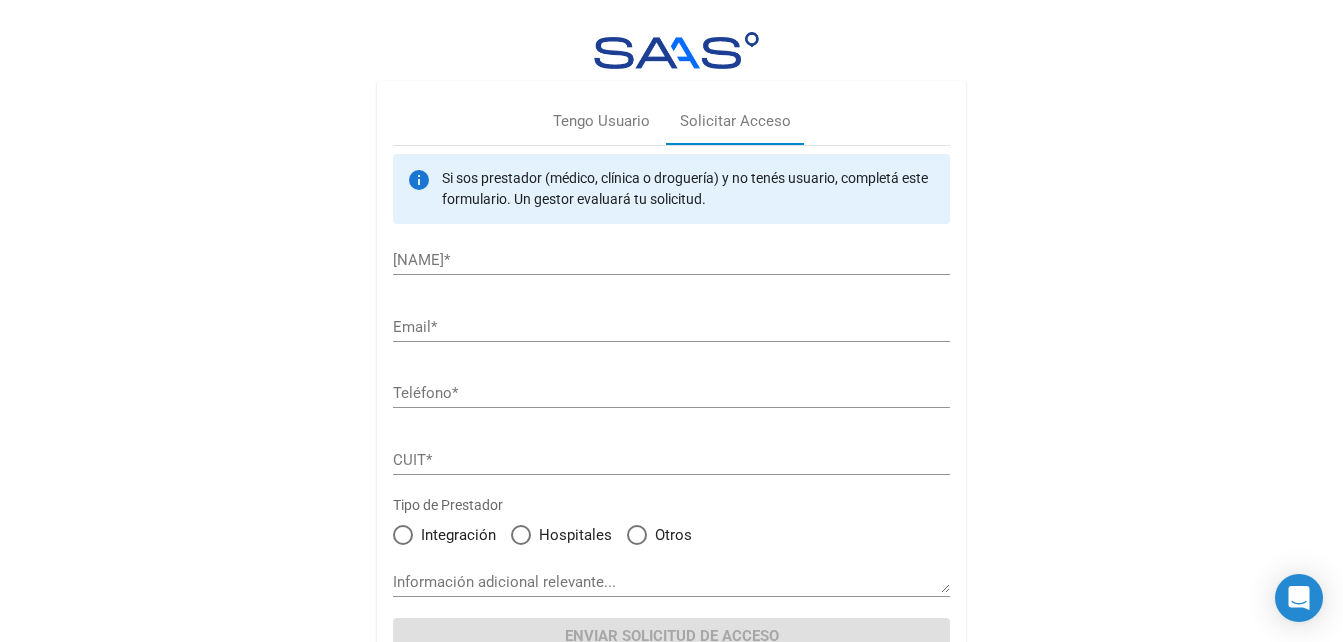click on "Nombre completo / Institución  *" at bounding box center [671, 260] 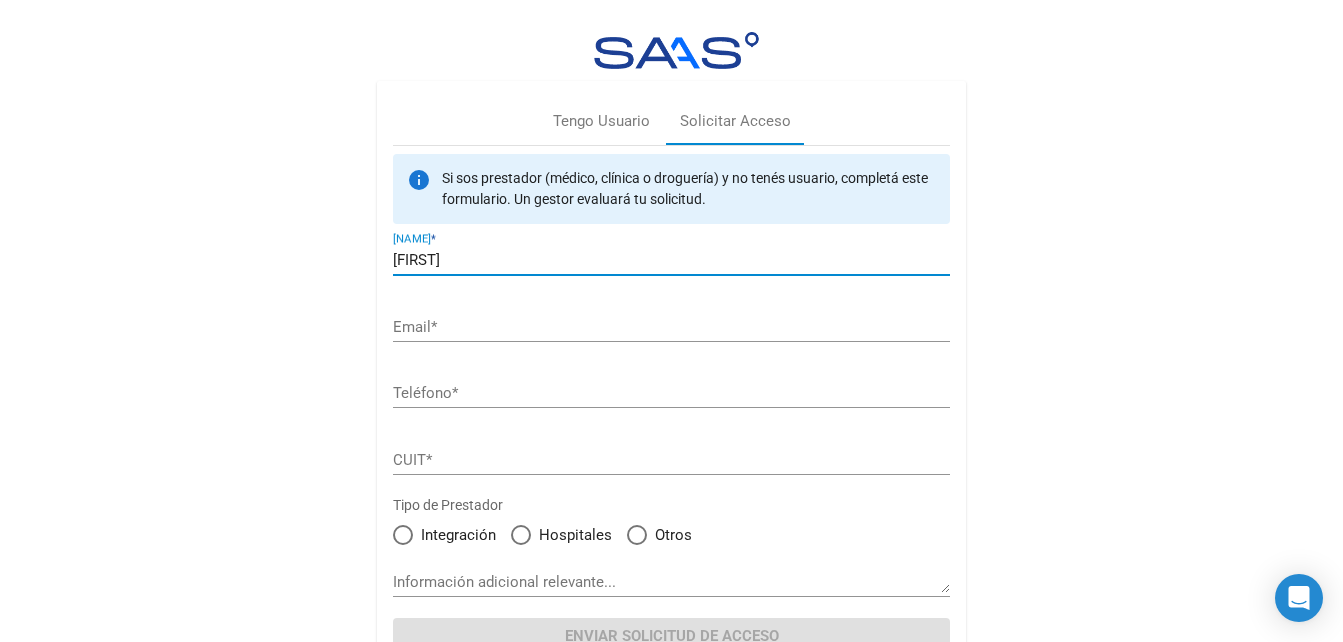 type on "[FIRST] [FIRST] [LAST]" 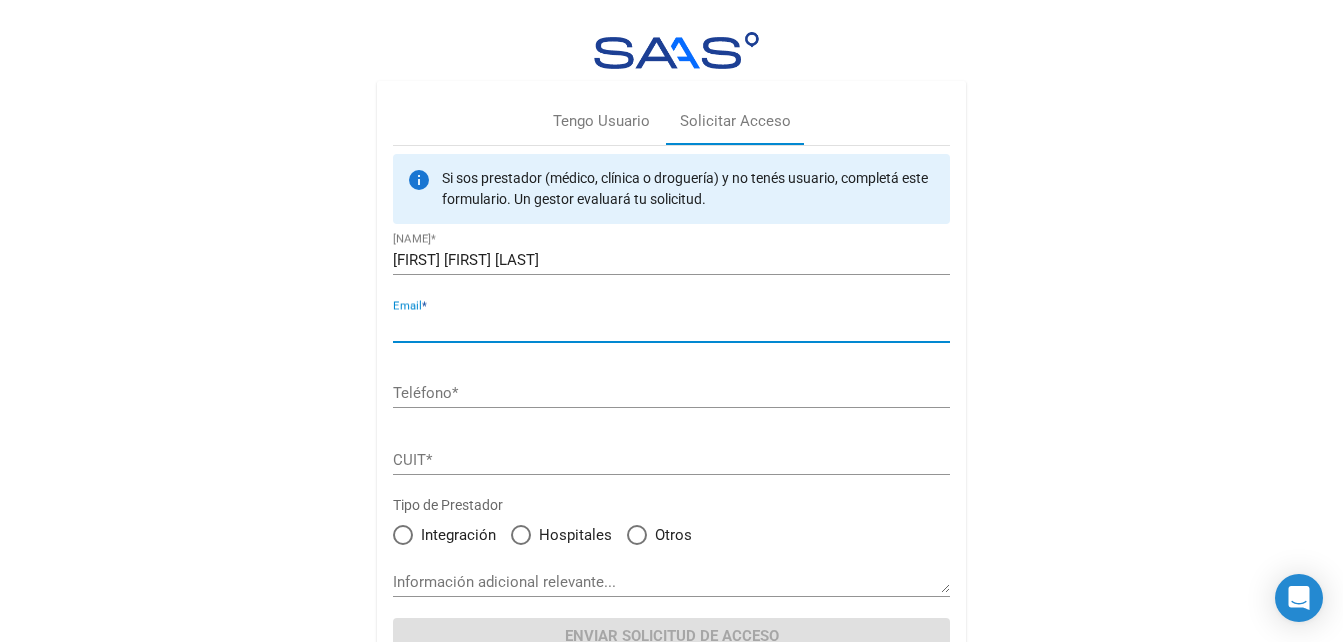 click on "[EMAIL]  *" at bounding box center [671, 327] 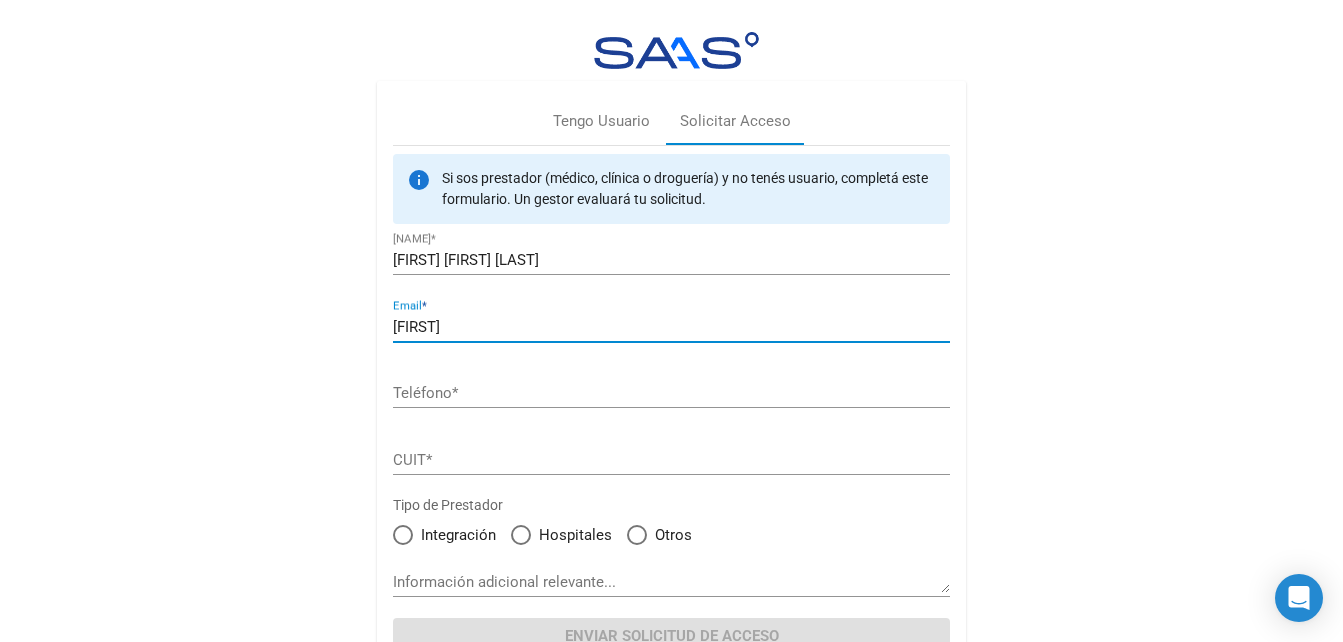 type on "[EMAIL]" 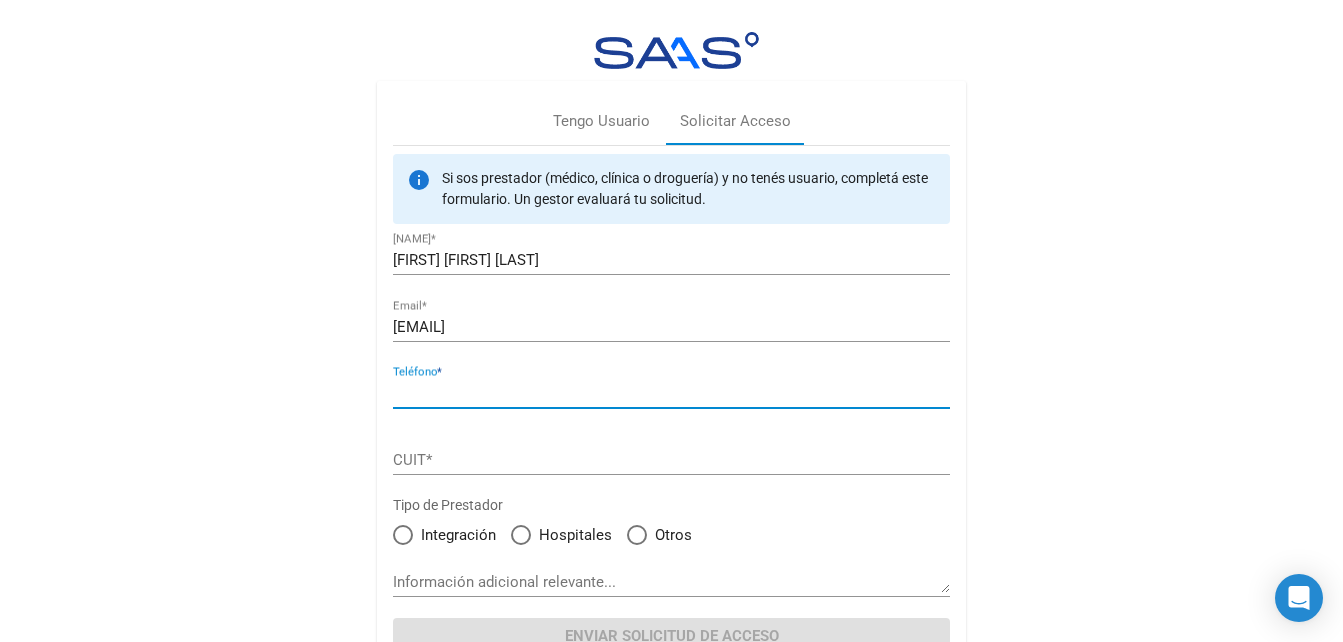 click on "[PHONE]  *" at bounding box center (671, 393) 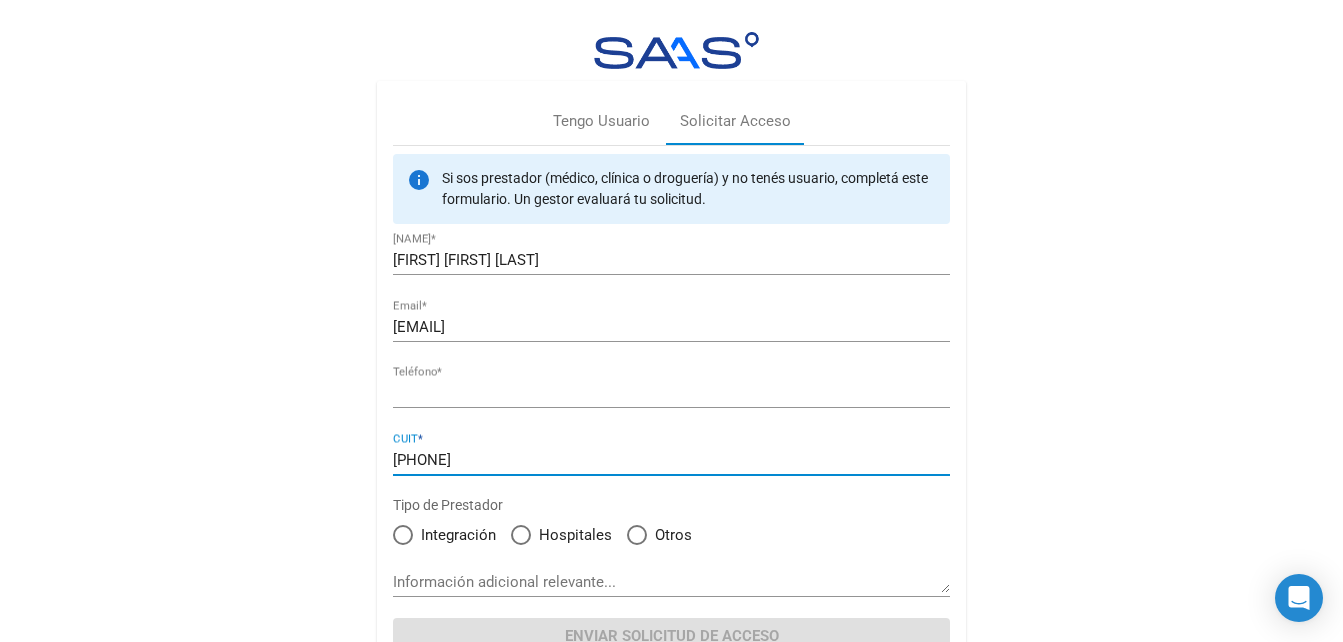 type on "[PHONE]" 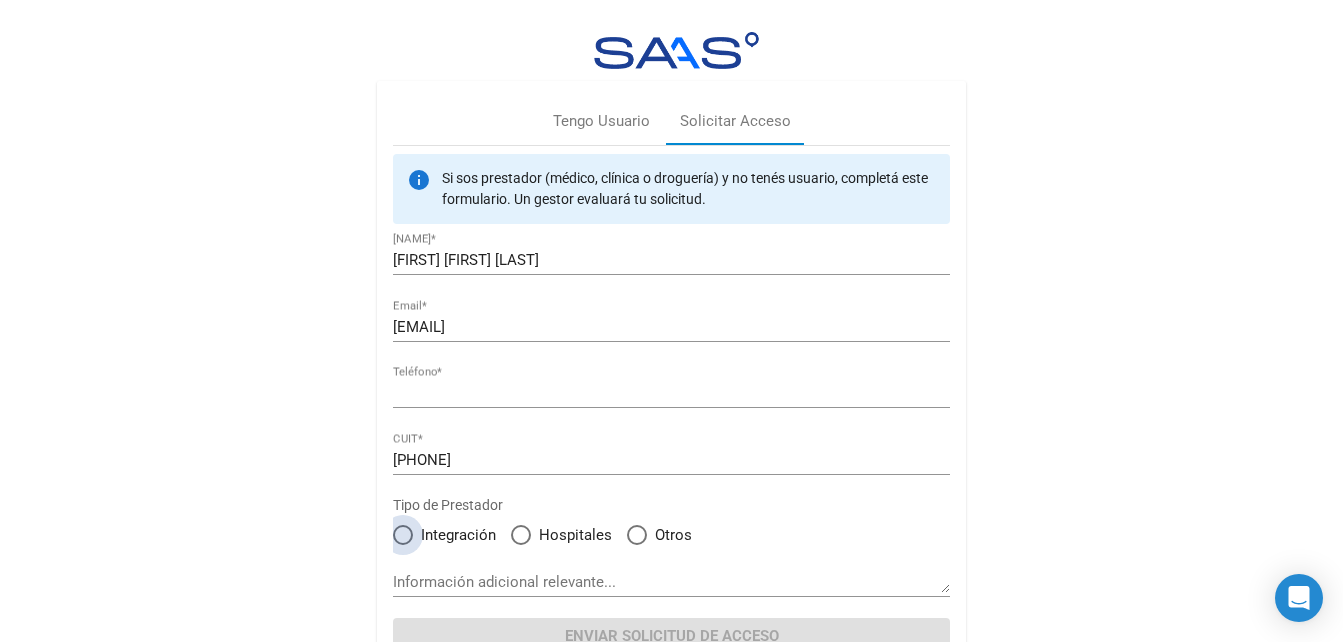 click at bounding box center (403, 535) 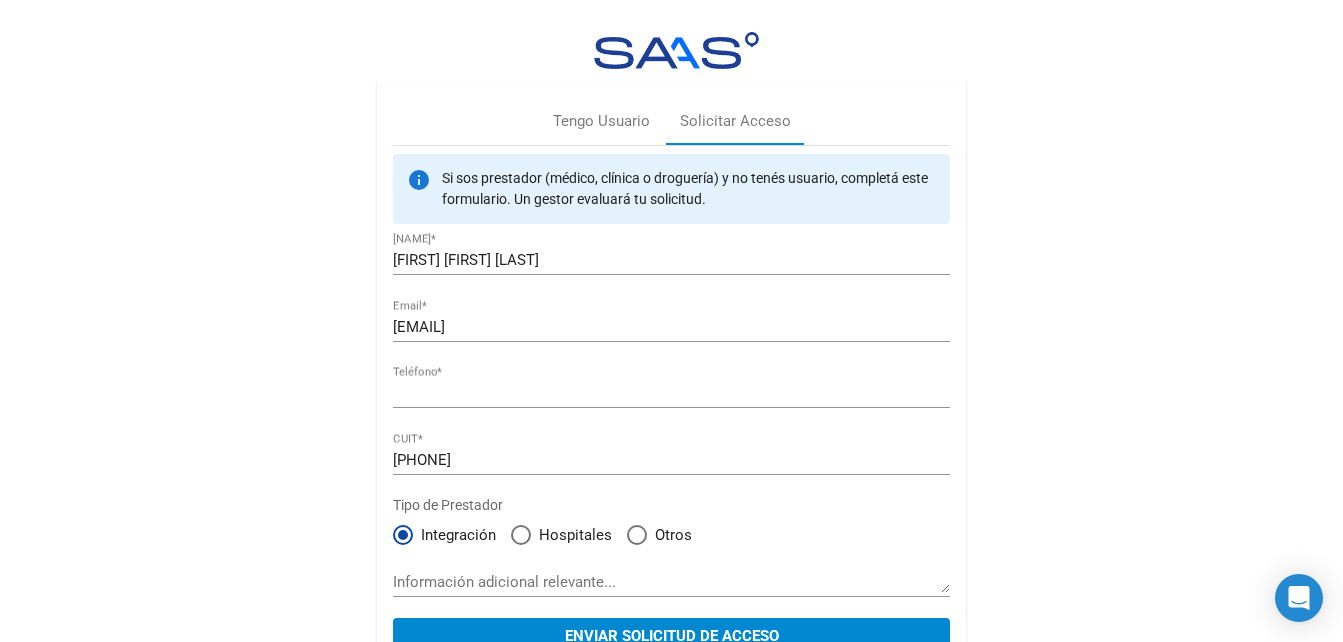 scroll, scrollTop: 27, scrollLeft: 0, axis: vertical 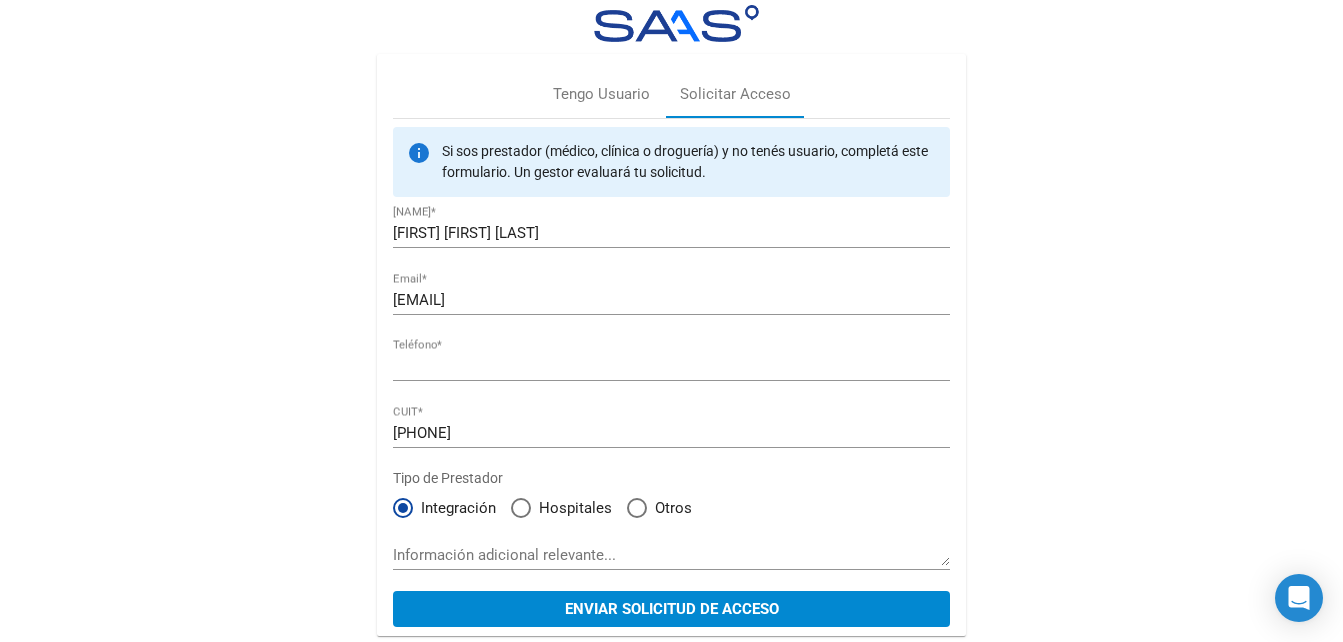 click on "Enviar Solicitud de Acceso" at bounding box center [672, 609] 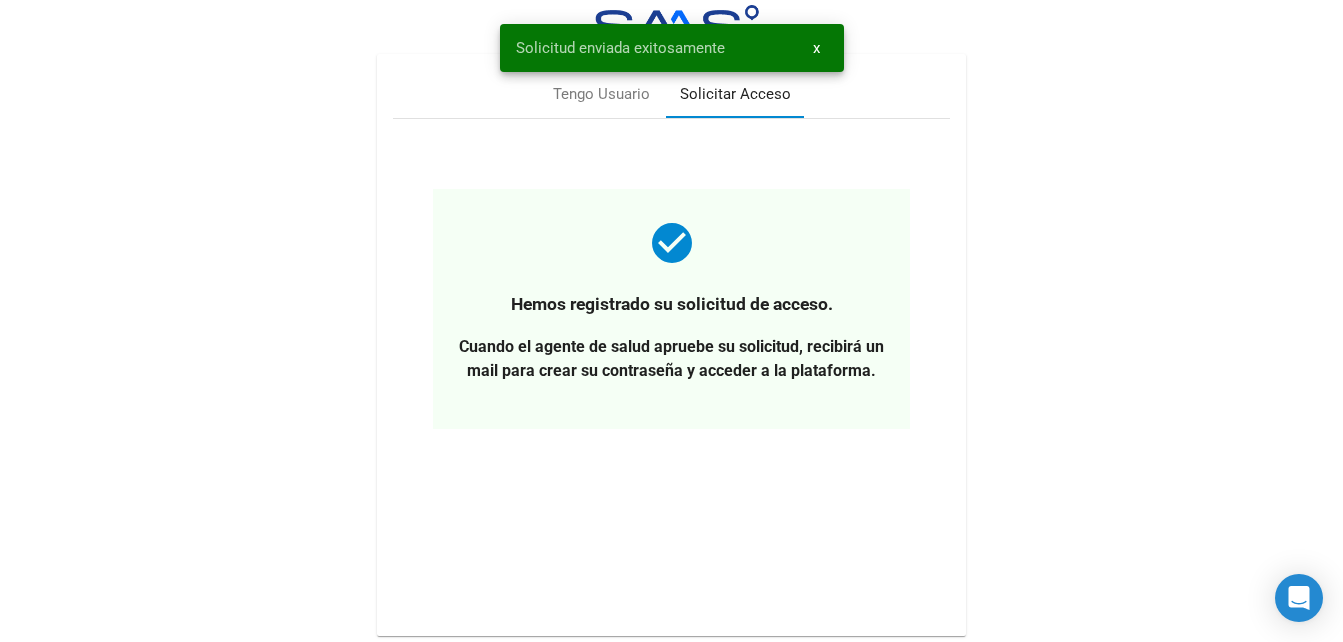 click on "Solicitar Acceso" at bounding box center [735, 94] 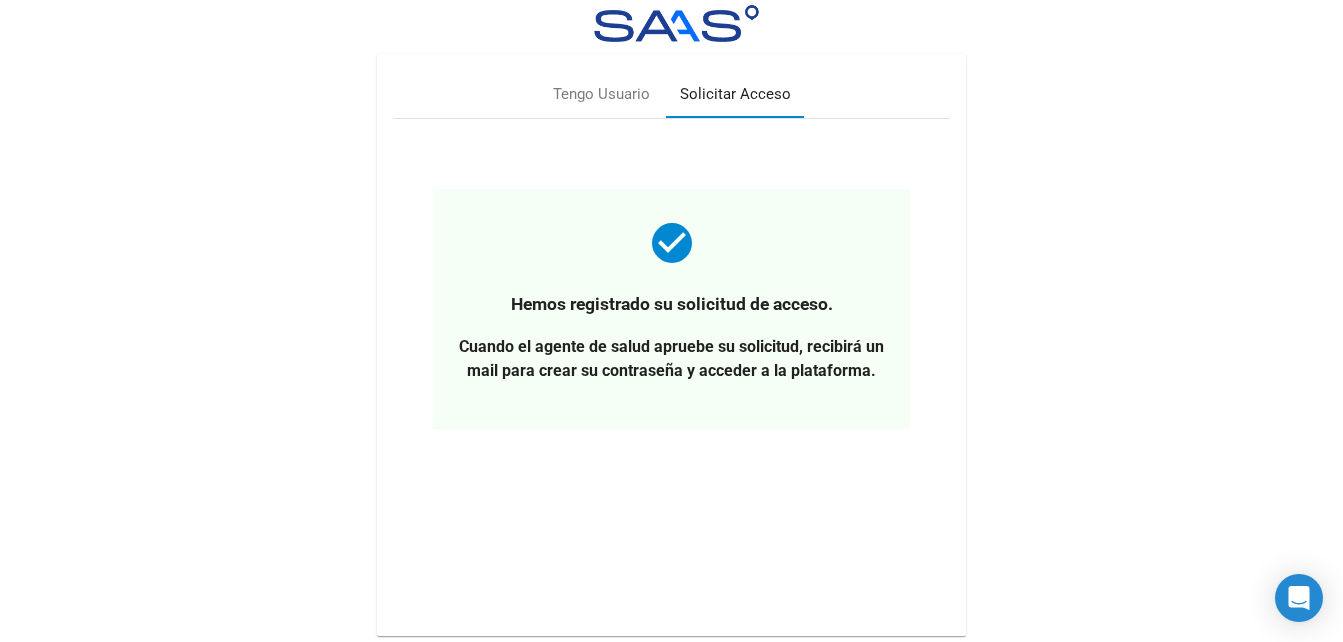 scroll, scrollTop: 0, scrollLeft: 0, axis: both 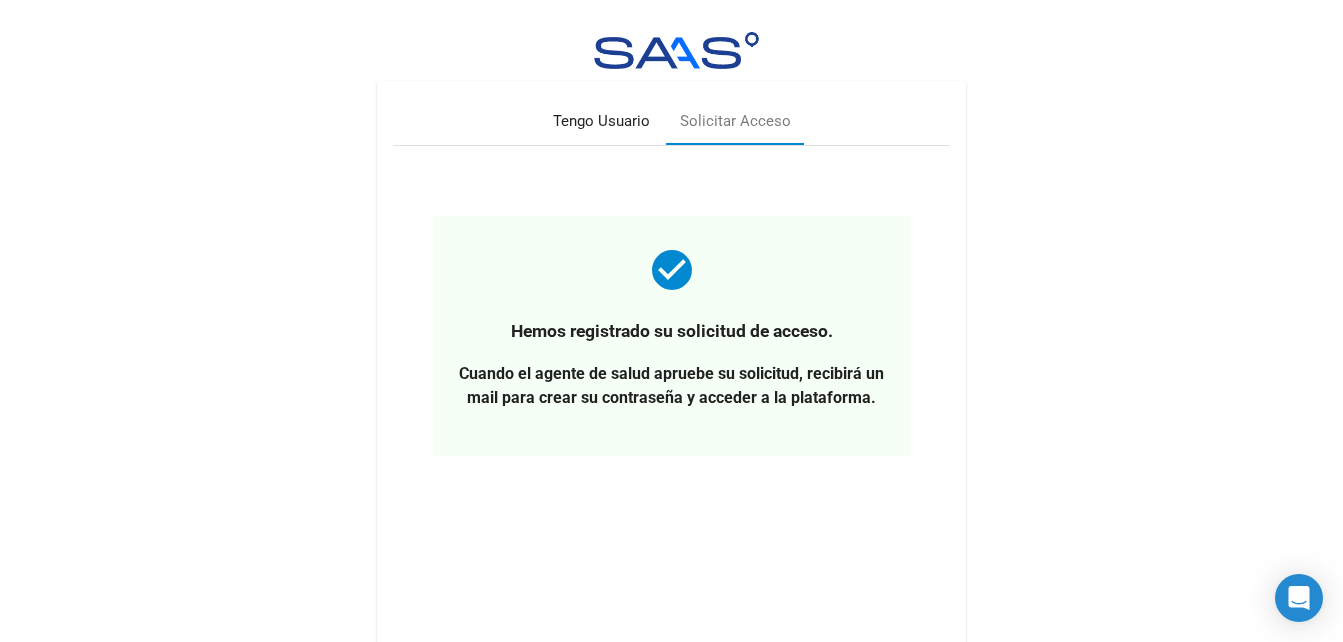 click on "Tengo Usuario" at bounding box center (601, 121) 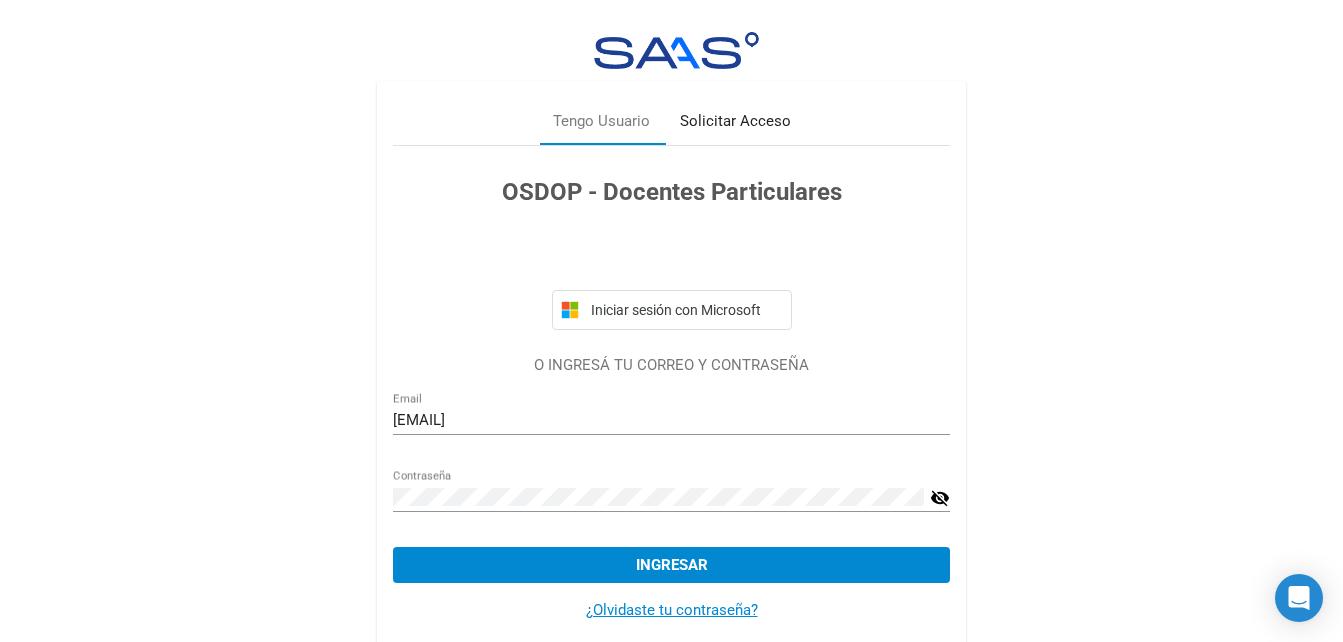 click on "Solicitar Acceso" at bounding box center (735, 121) 